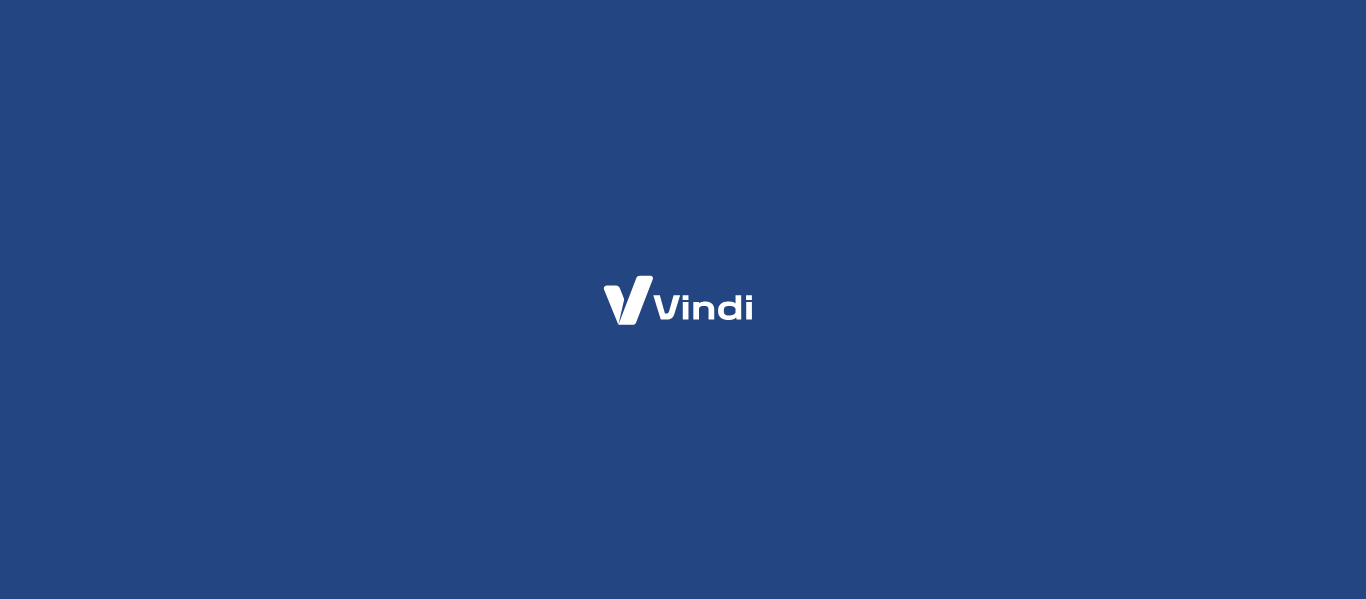 scroll, scrollTop: 0, scrollLeft: 0, axis: both 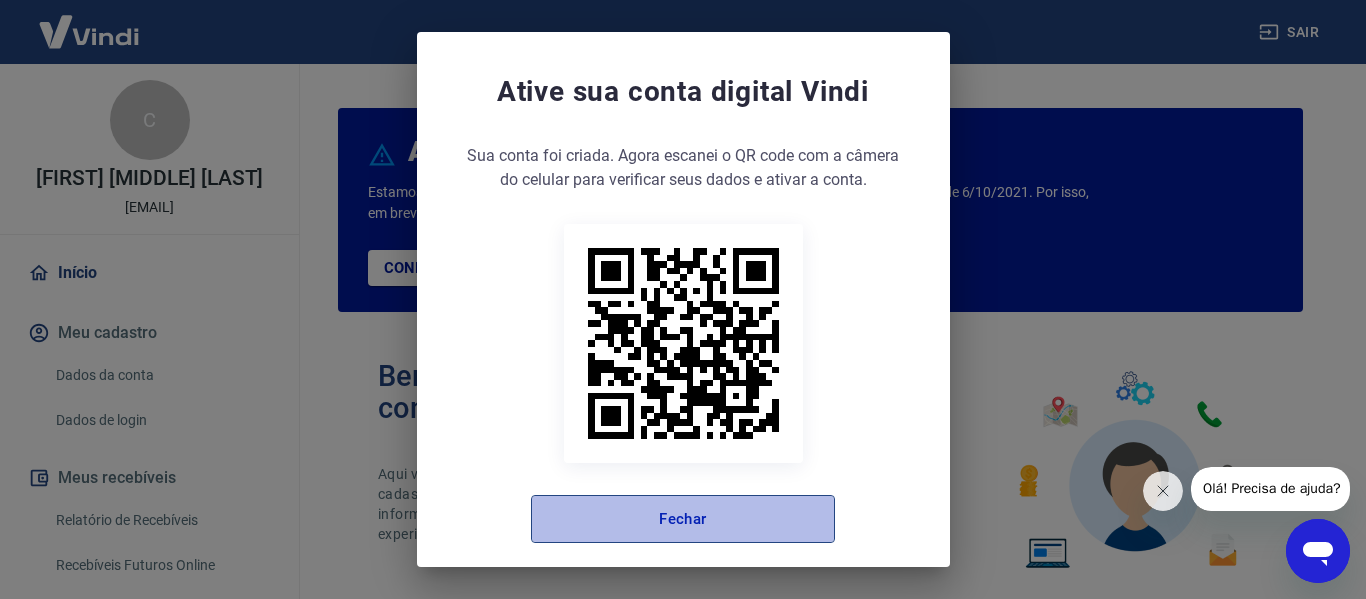 click on "Fechar" at bounding box center (683, 519) 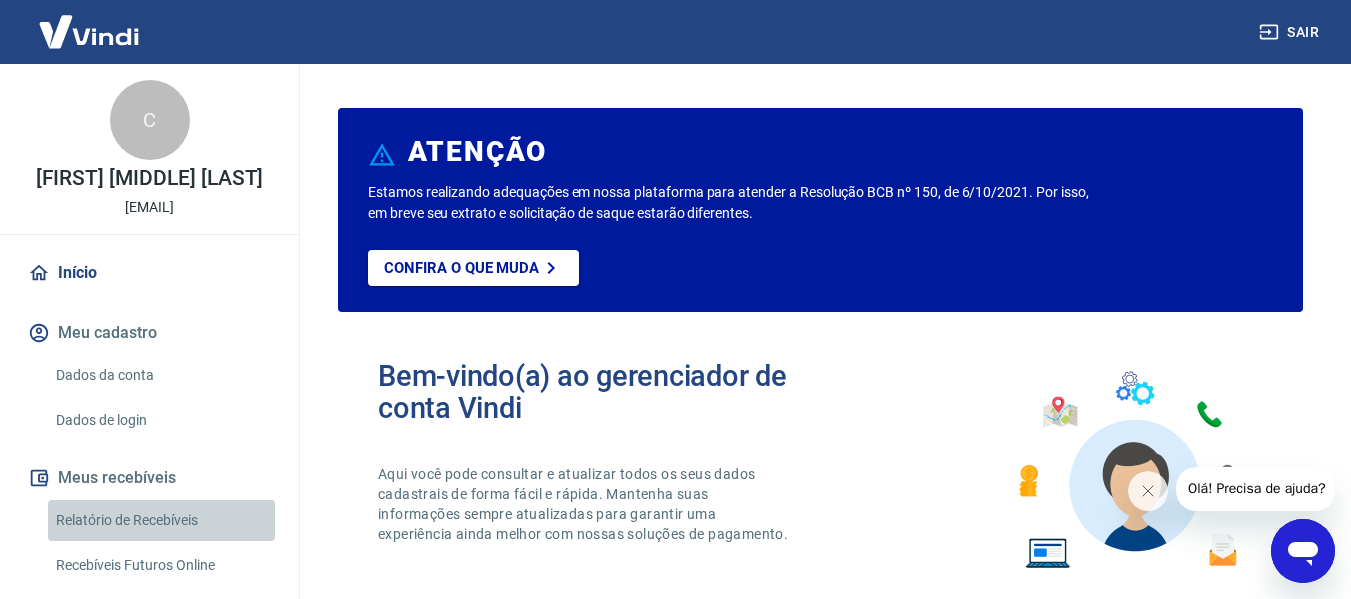 click on "Relatório de Recebíveis" at bounding box center (161, 520) 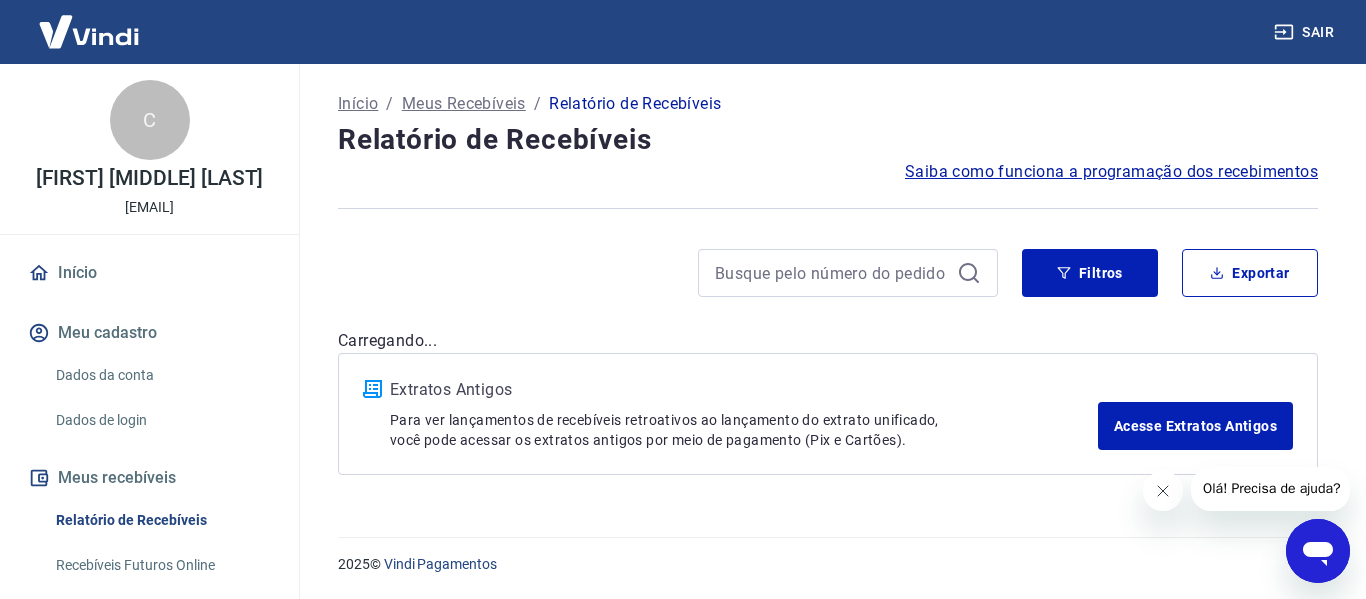 click 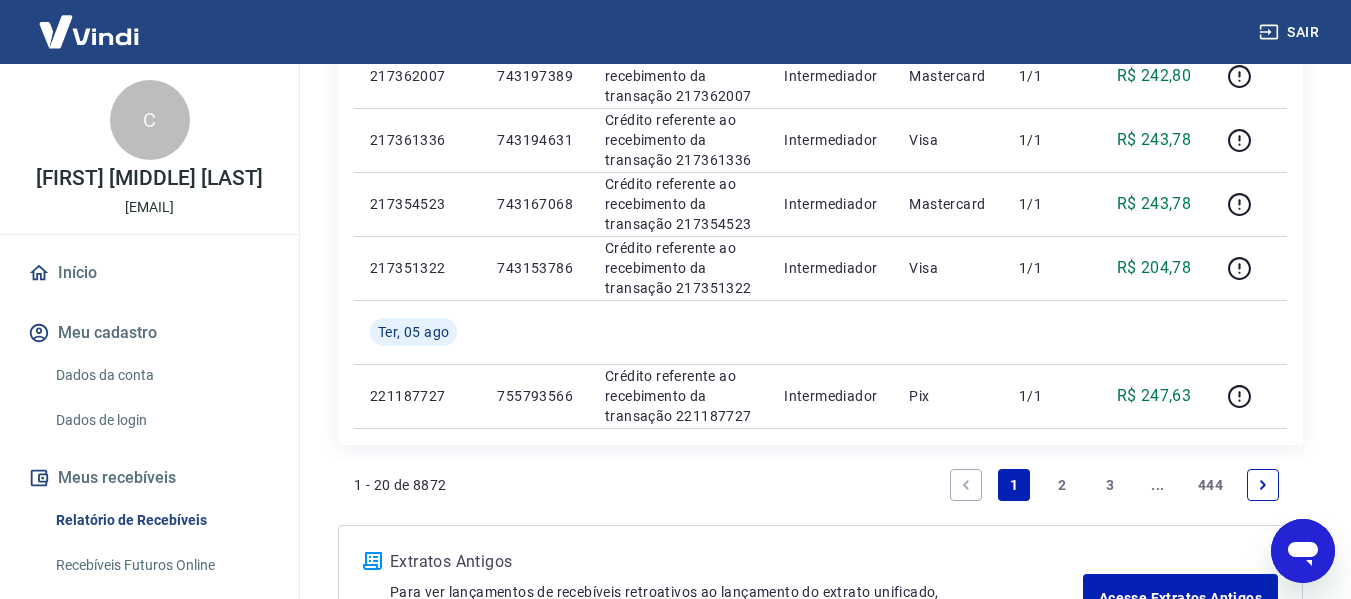 scroll, scrollTop: 1500, scrollLeft: 0, axis: vertical 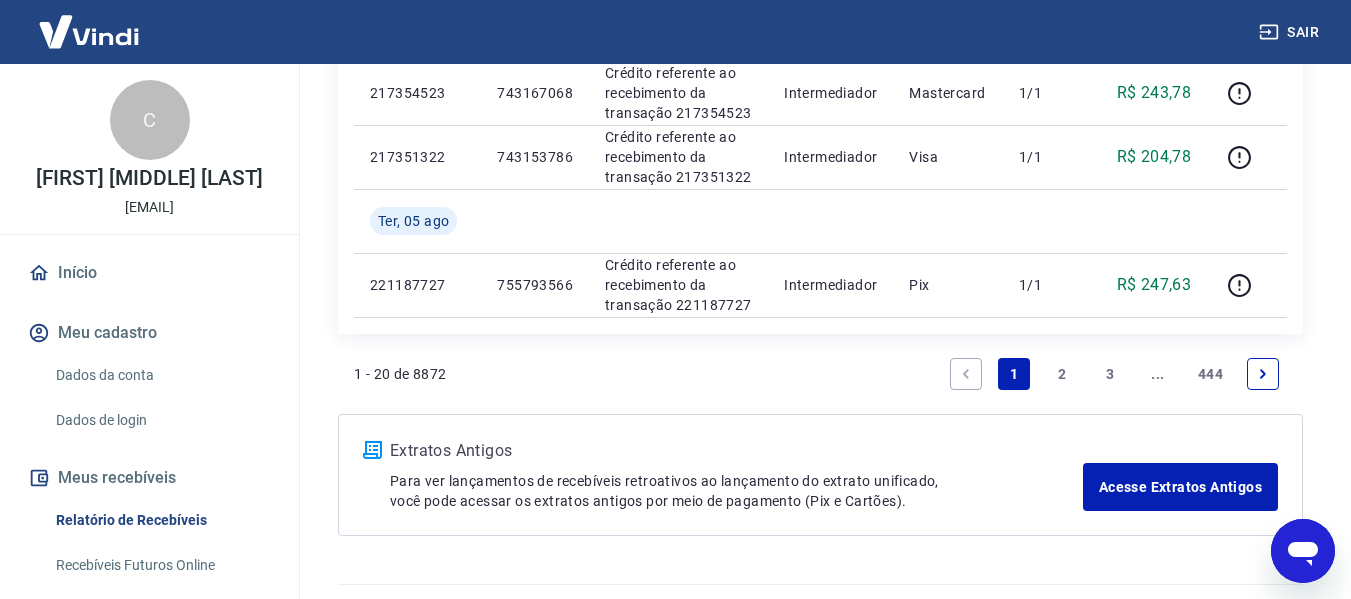 click on "2" at bounding box center [1062, 374] 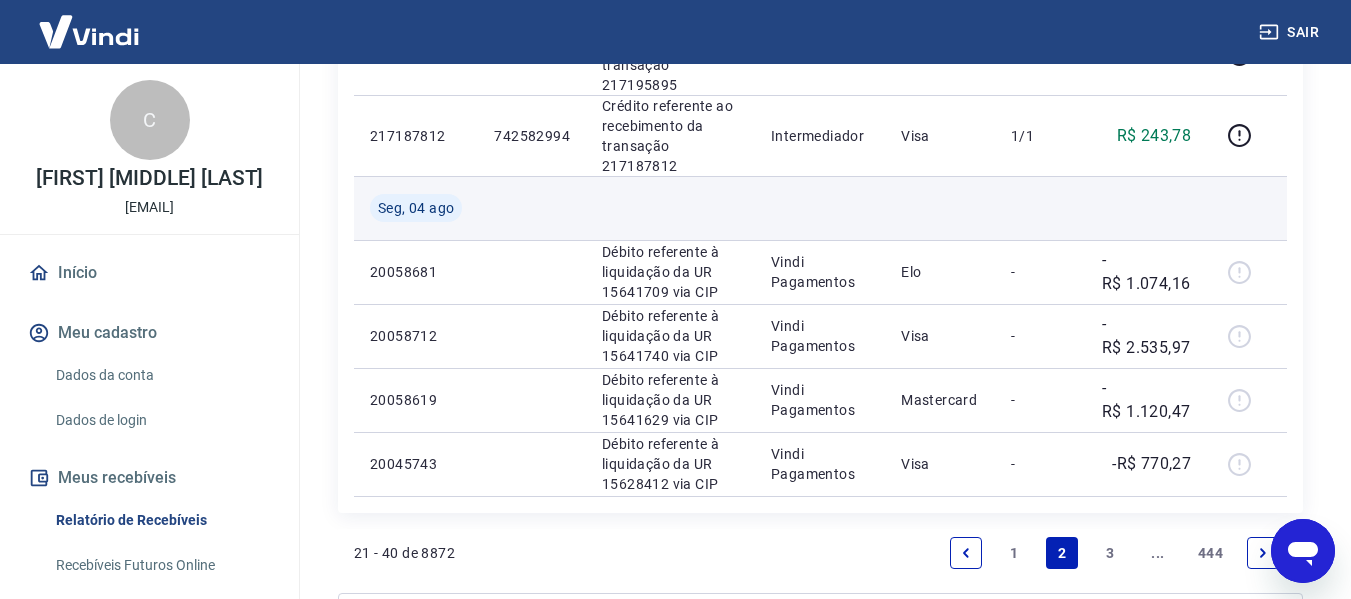scroll, scrollTop: 1700, scrollLeft: 0, axis: vertical 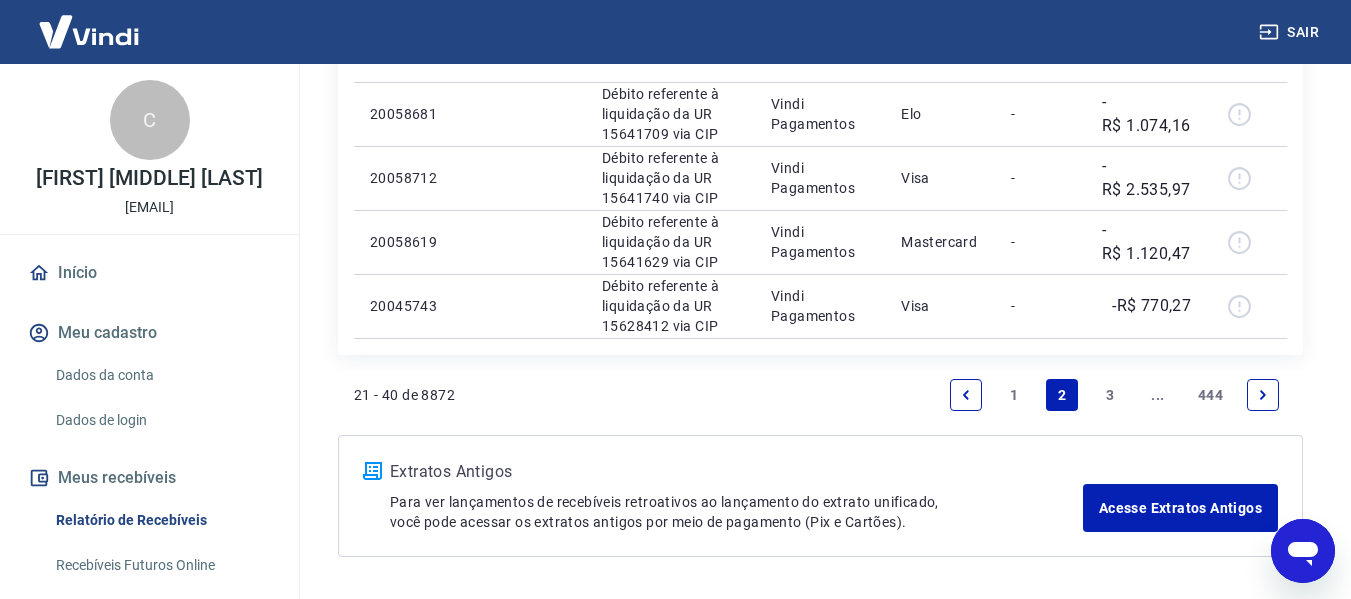 click on "1" at bounding box center (1014, 395) 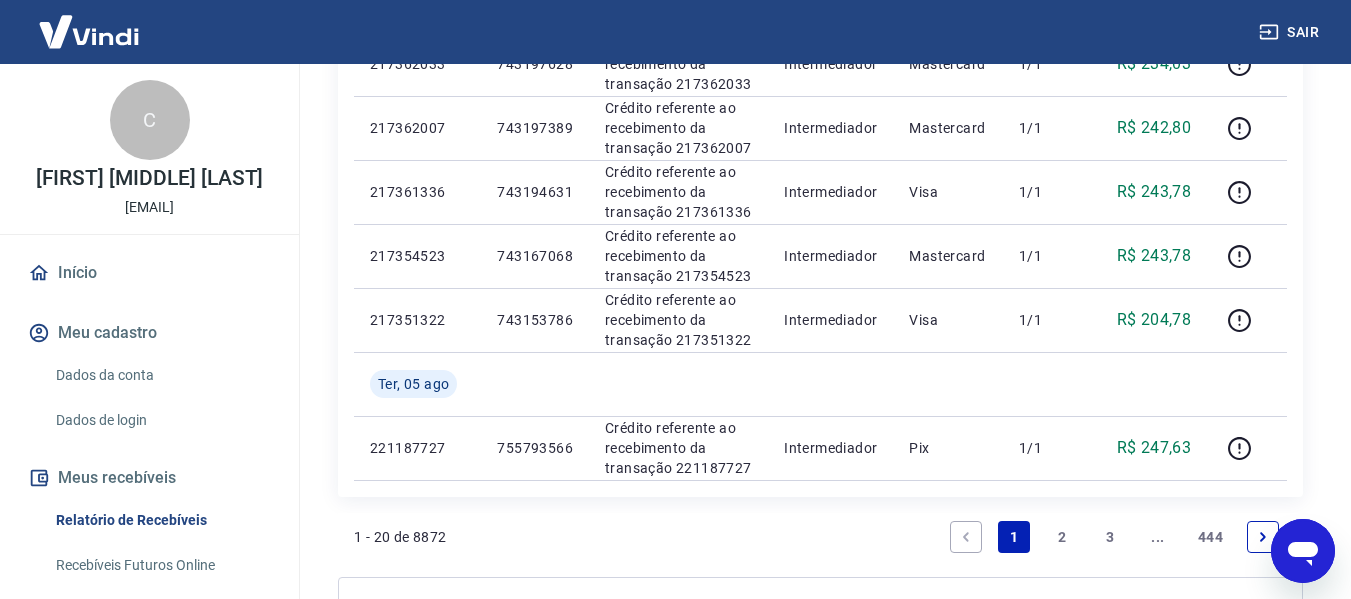 scroll, scrollTop: 1500, scrollLeft: 0, axis: vertical 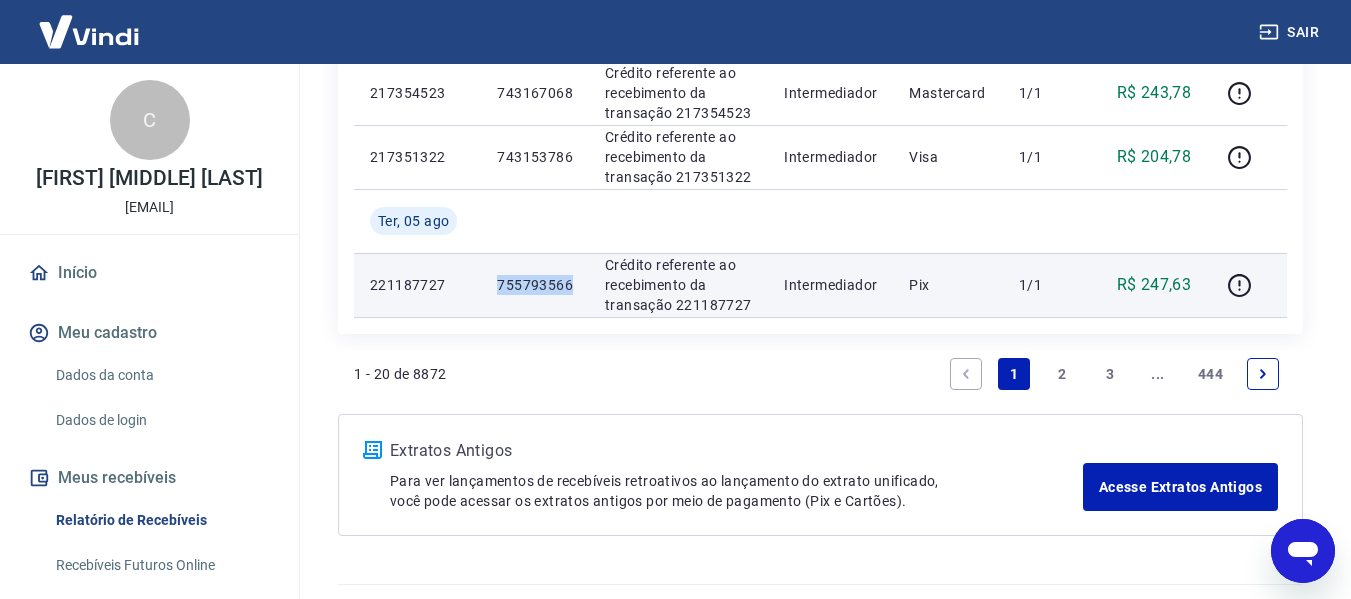drag, startPoint x: 570, startPoint y: 286, endPoint x: 489, endPoint y: 289, distance: 81.055534 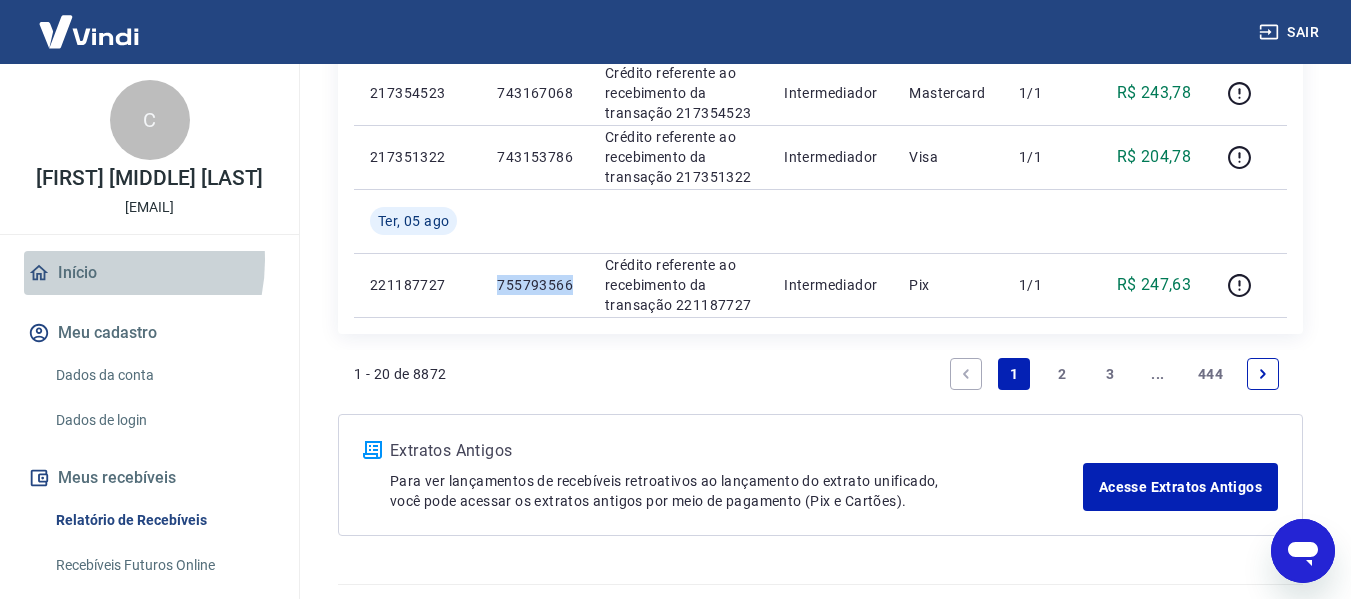 click on "Início" at bounding box center [149, 273] 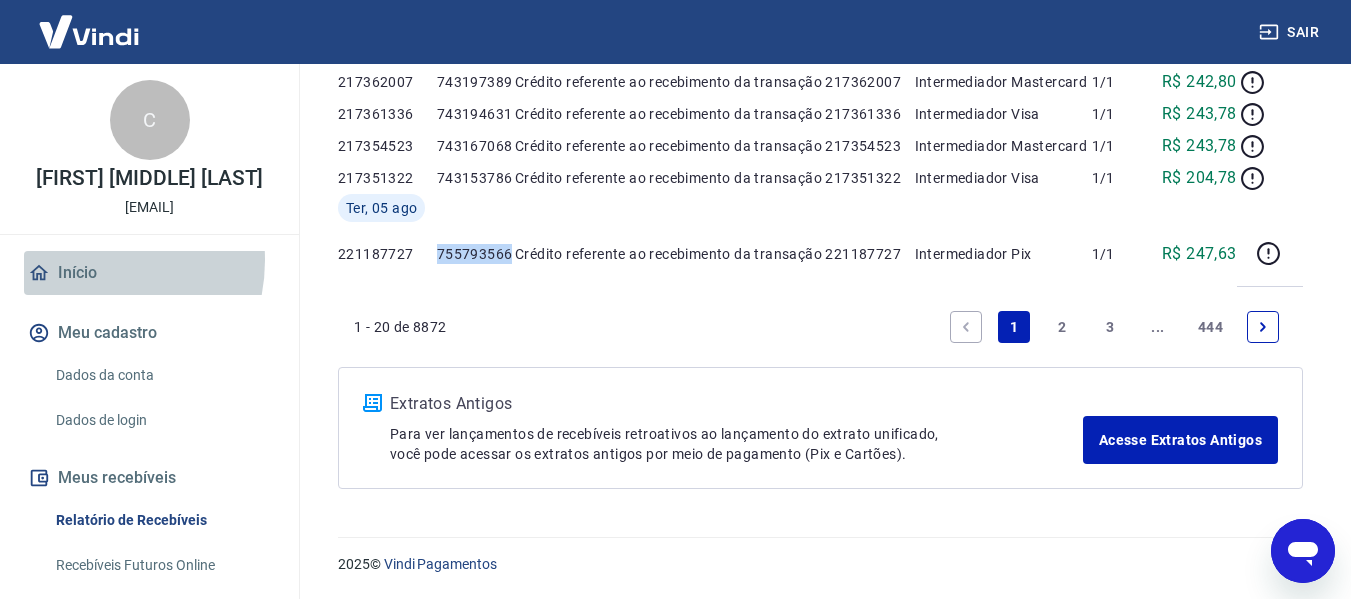 scroll, scrollTop: 1202, scrollLeft: 0, axis: vertical 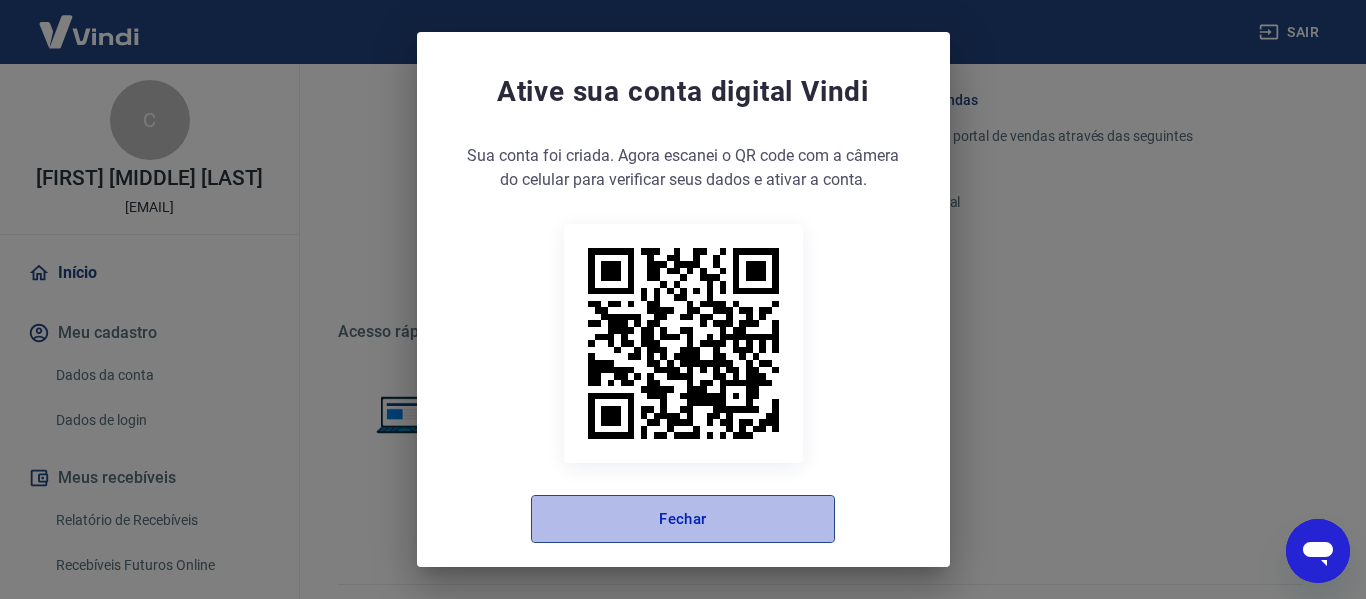 click on "Fechar" at bounding box center (683, 519) 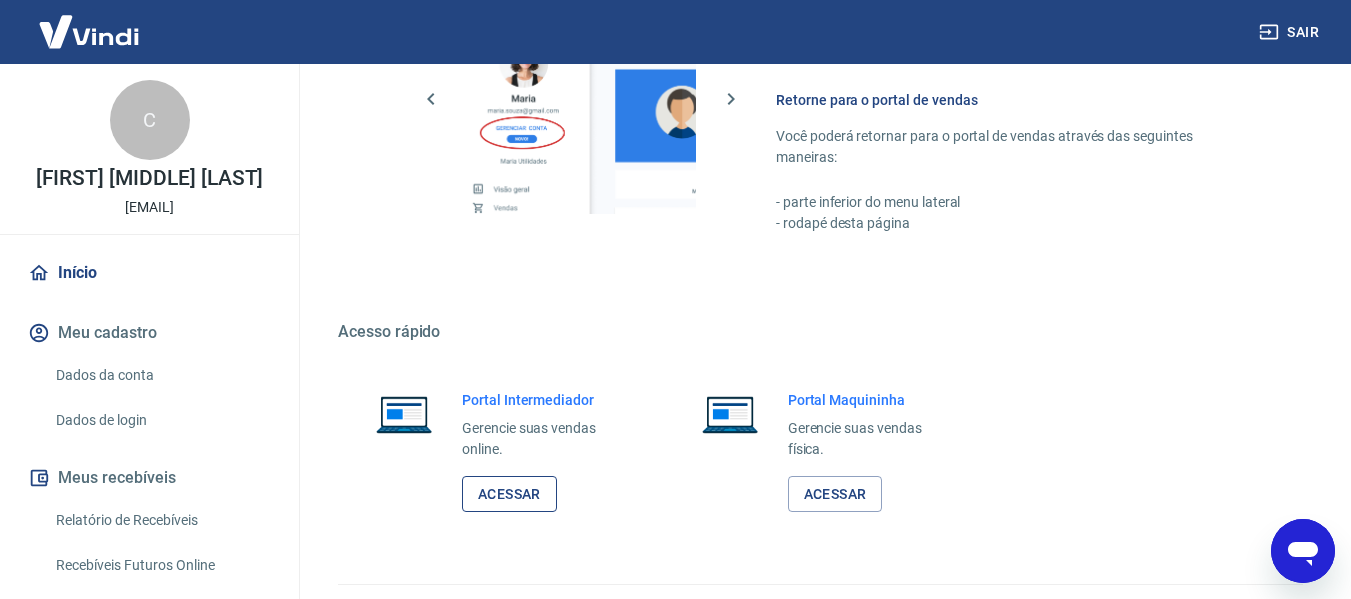 click on "Acessar" at bounding box center [509, 494] 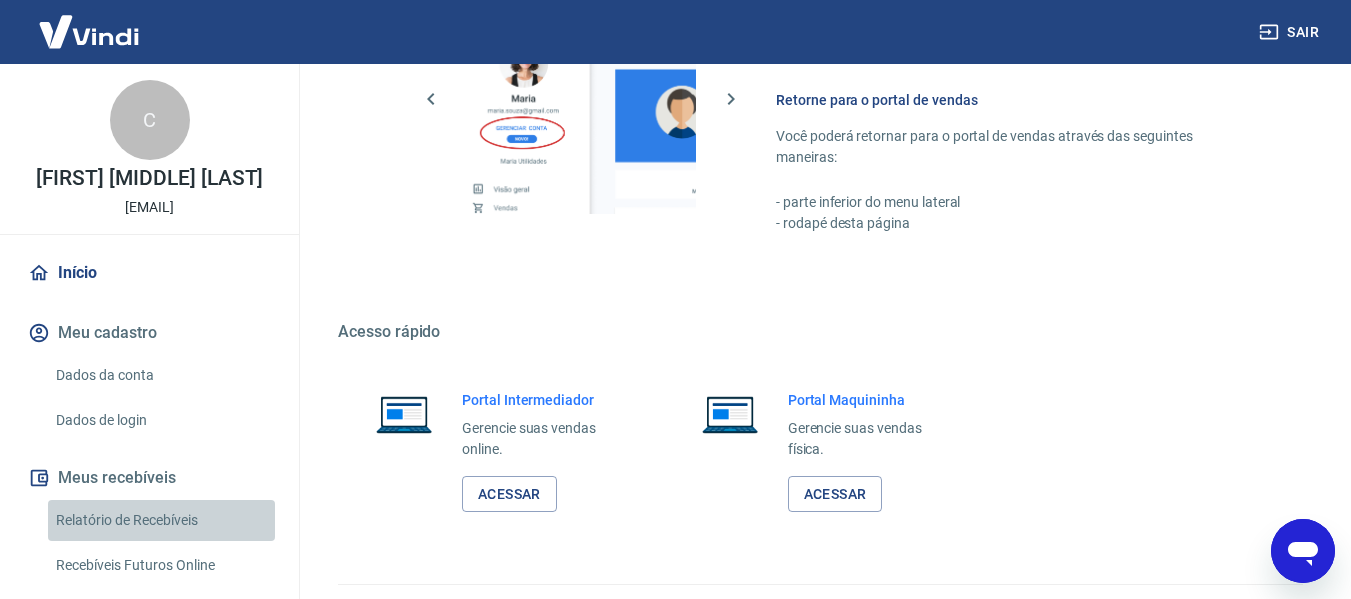click on "Relatório de Recebíveis" at bounding box center [161, 520] 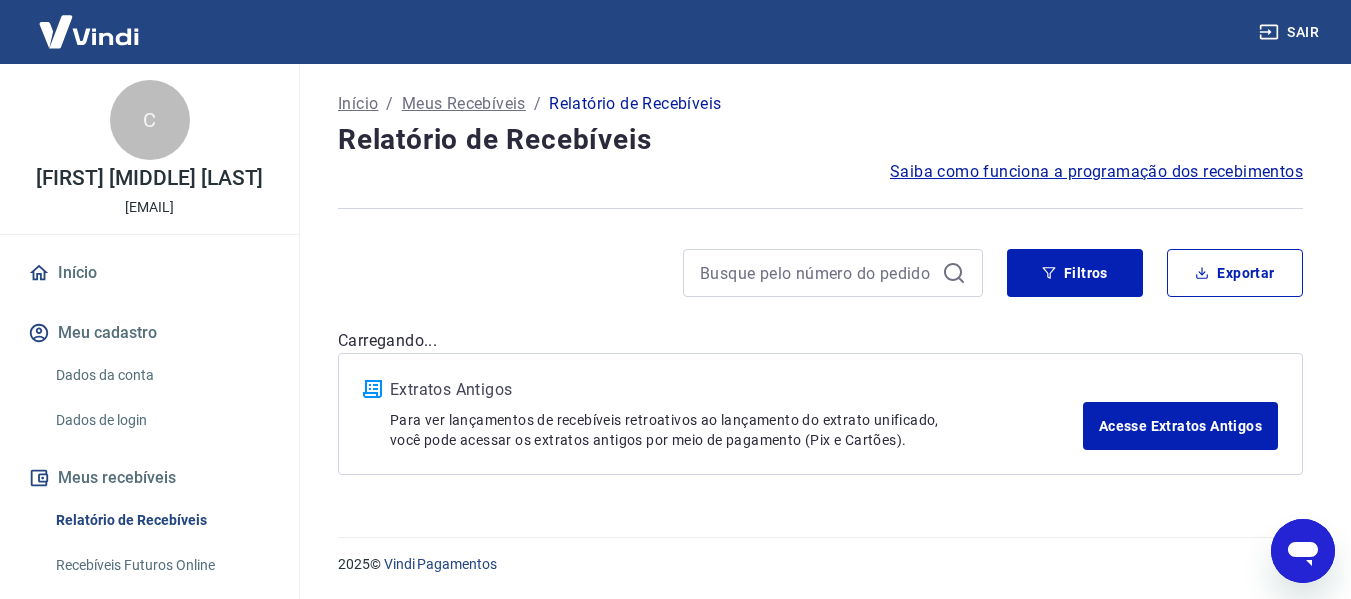 scroll, scrollTop: 0, scrollLeft: 0, axis: both 